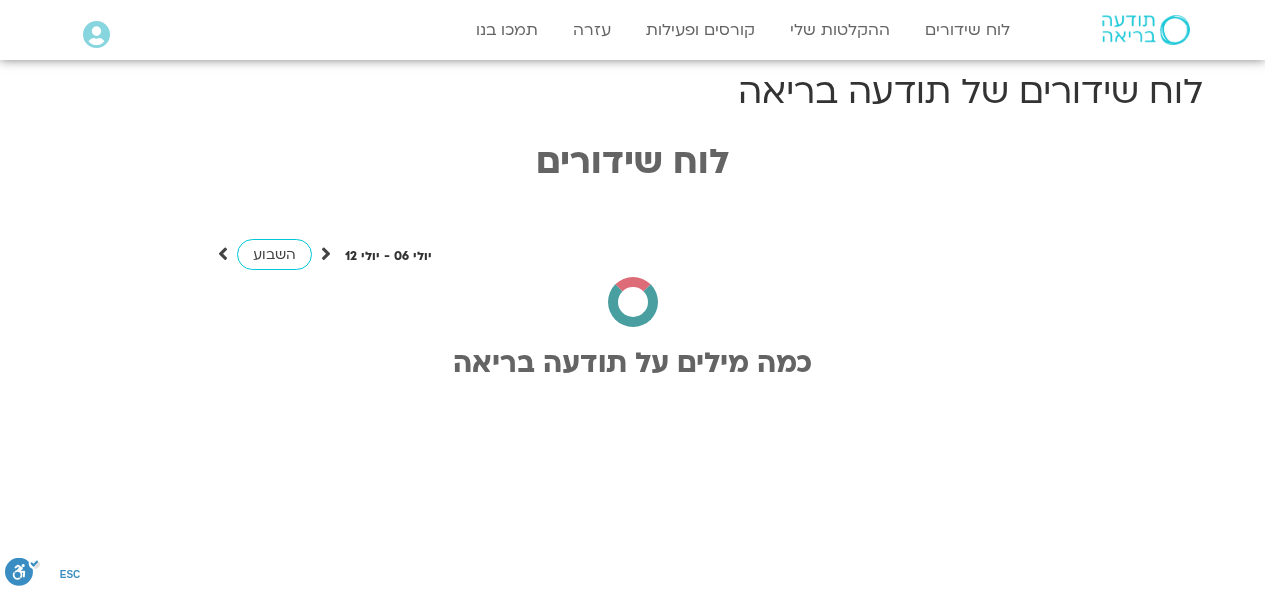 scroll, scrollTop: 0, scrollLeft: 0, axis: both 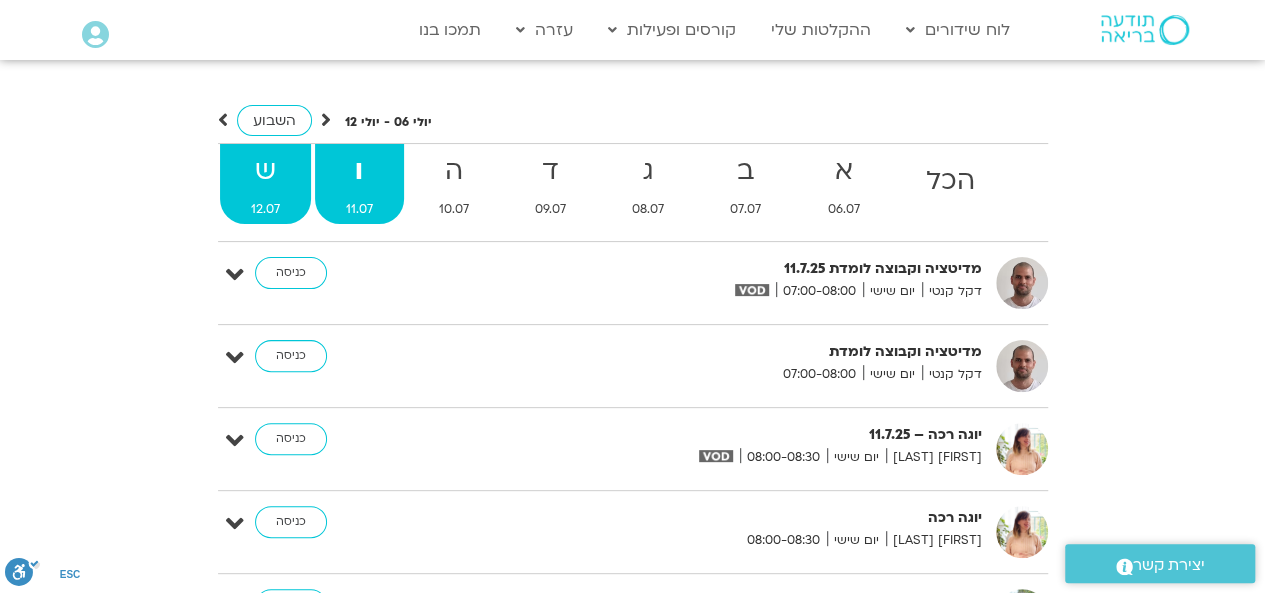 click on "ש" at bounding box center [265, 171] 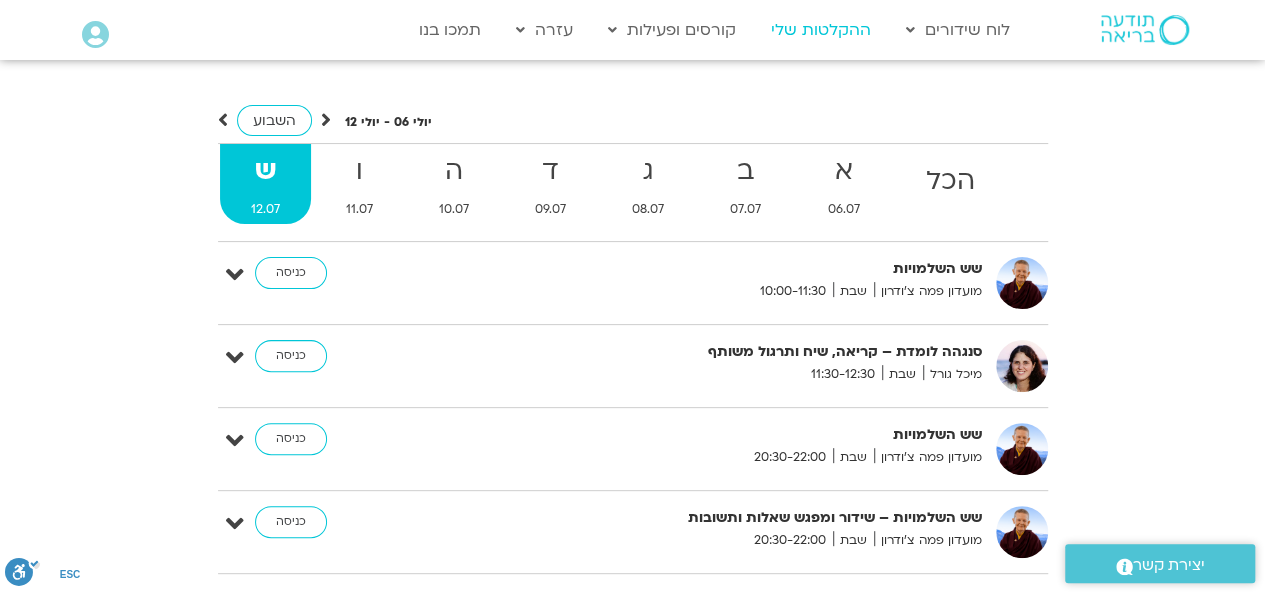 click on "ההקלטות שלי" at bounding box center [821, 30] 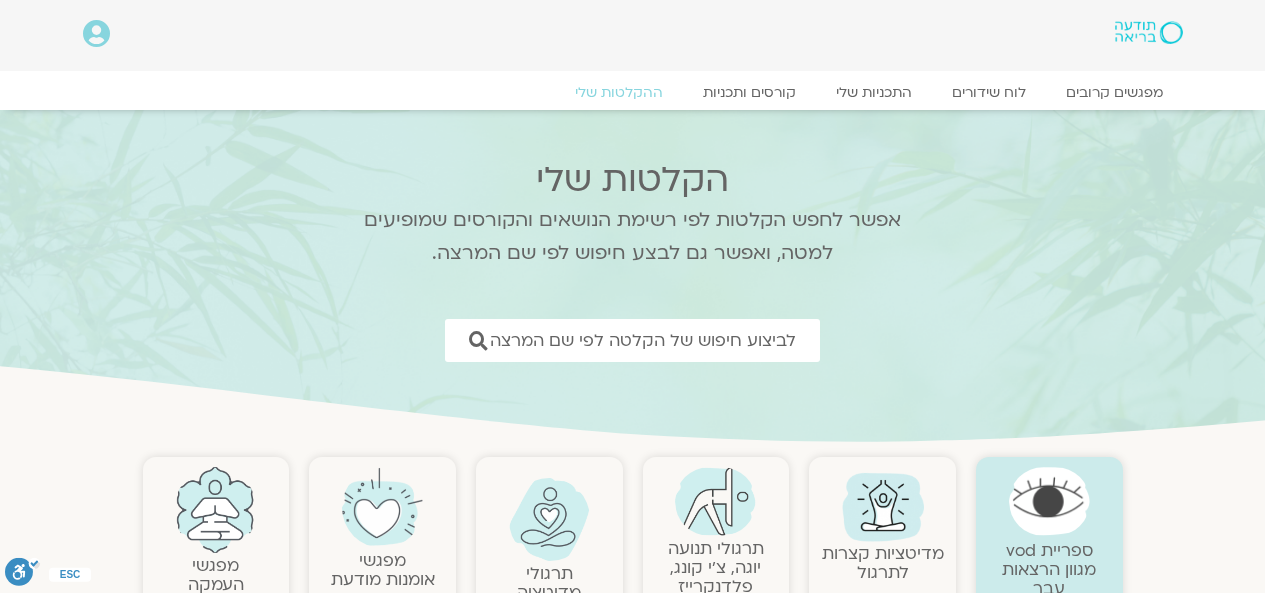 scroll, scrollTop: 0, scrollLeft: 0, axis: both 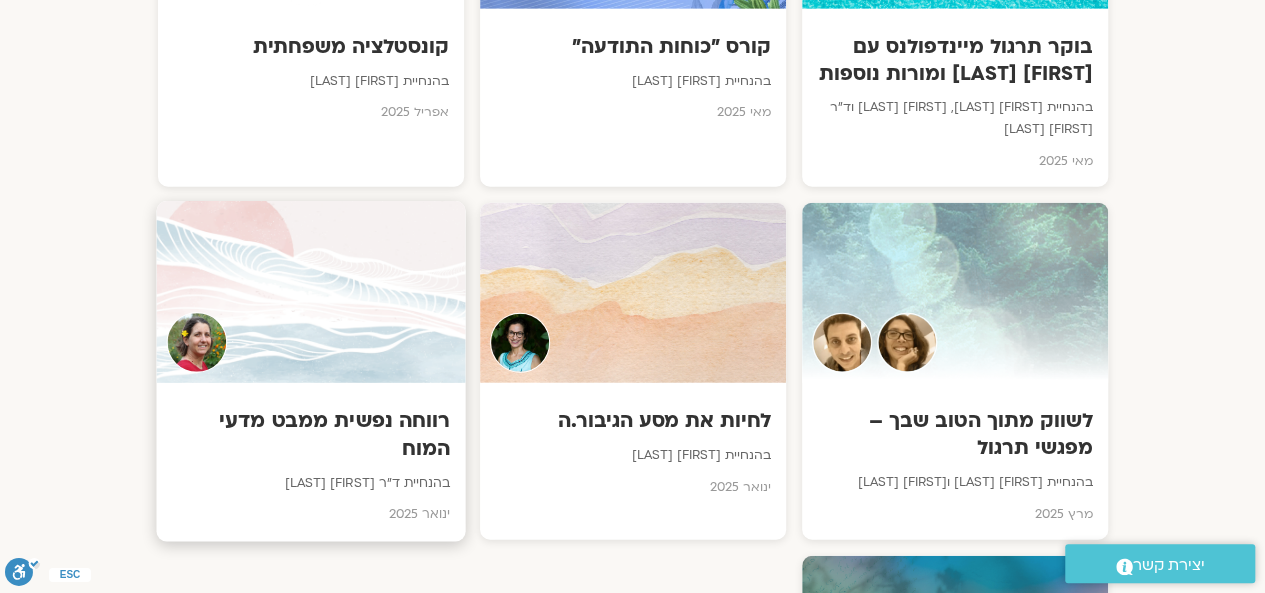 click on "רווחה נפשית ממבט מדעי המוח" at bounding box center (310, 436) 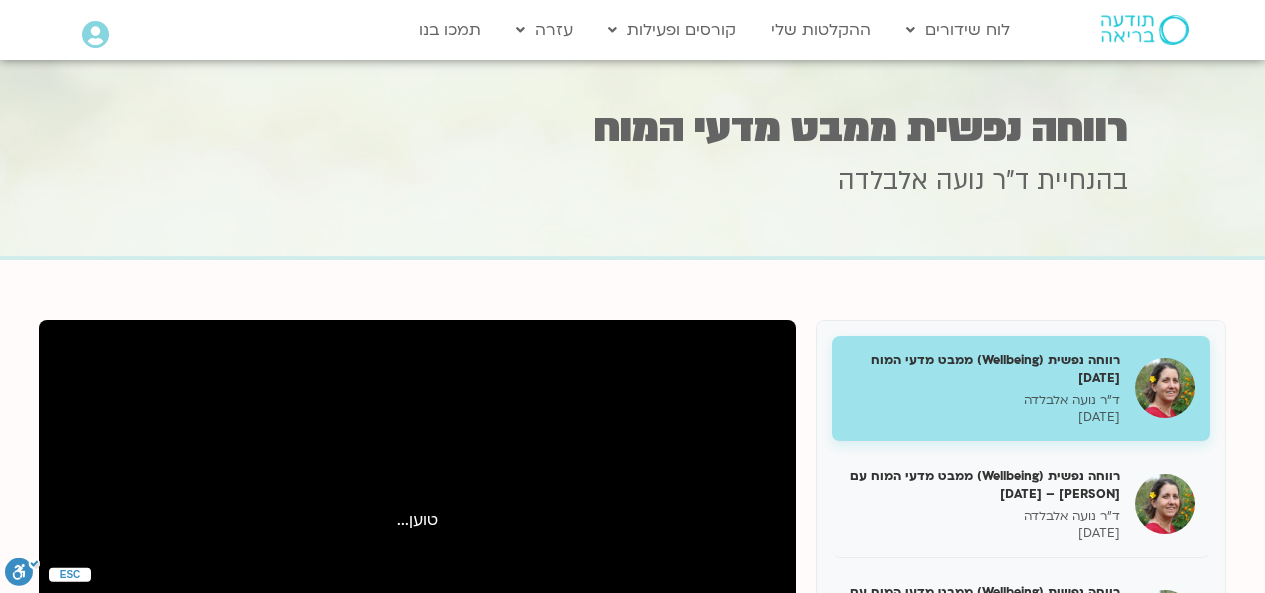 scroll, scrollTop: 0, scrollLeft: 0, axis: both 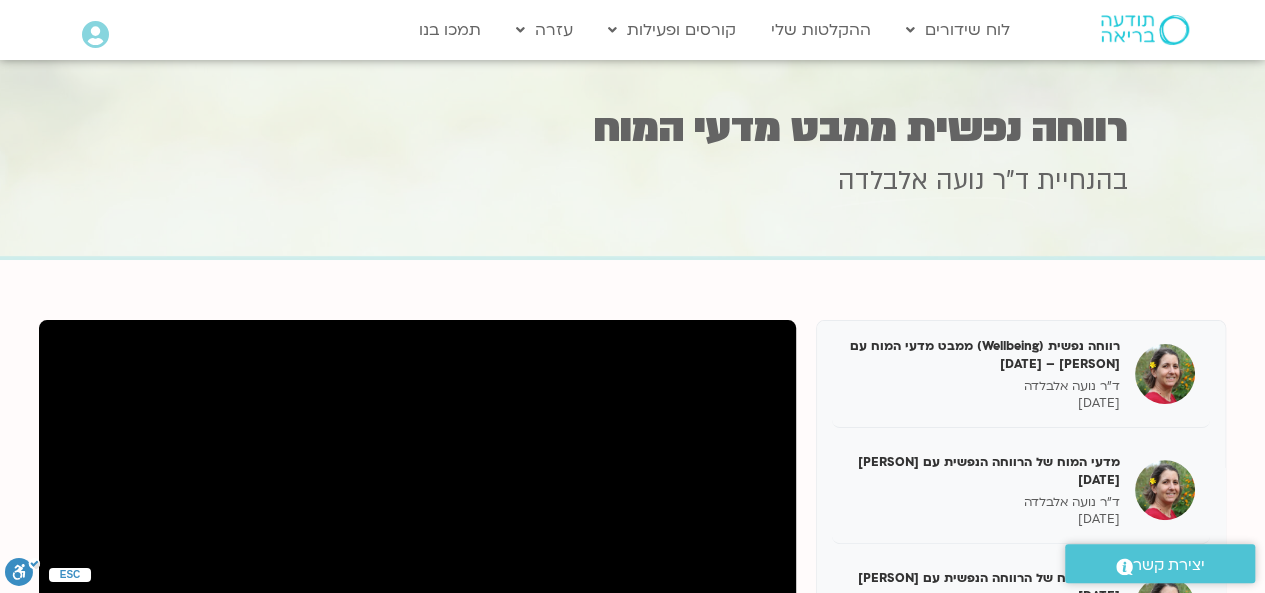 drag, startPoint x: 957, startPoint y: 437, endPoint x: 1122, endPoint y: 279, distance: 228.44911 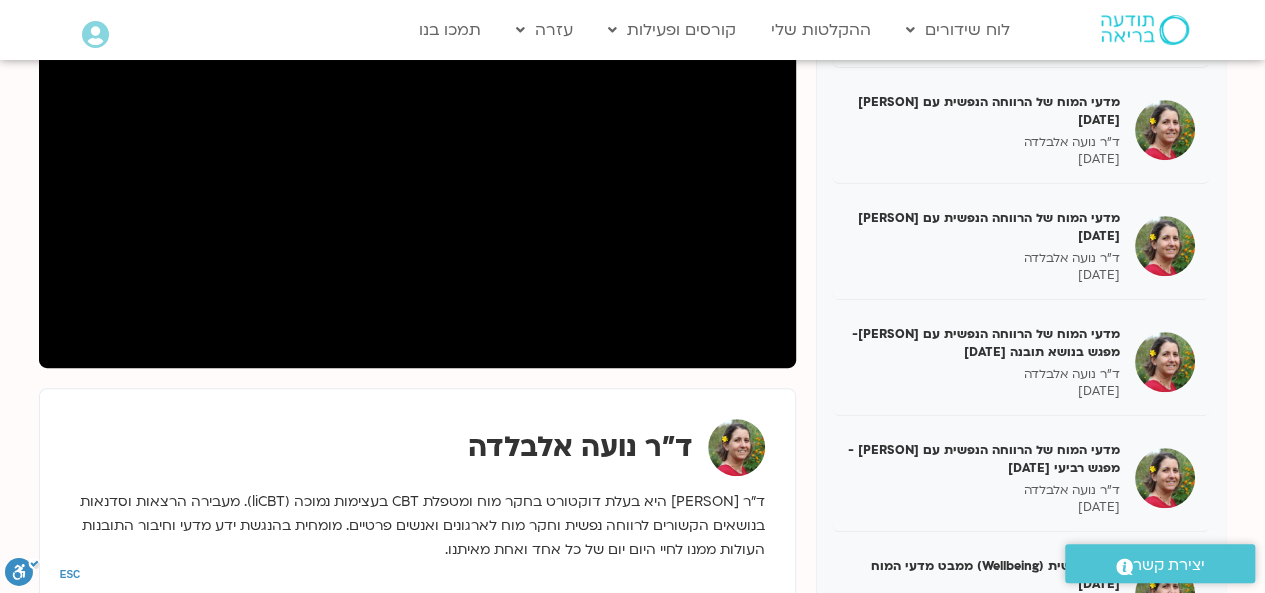 scroll, scrollTop: 375, scrollLeft: 0, axis: vertical 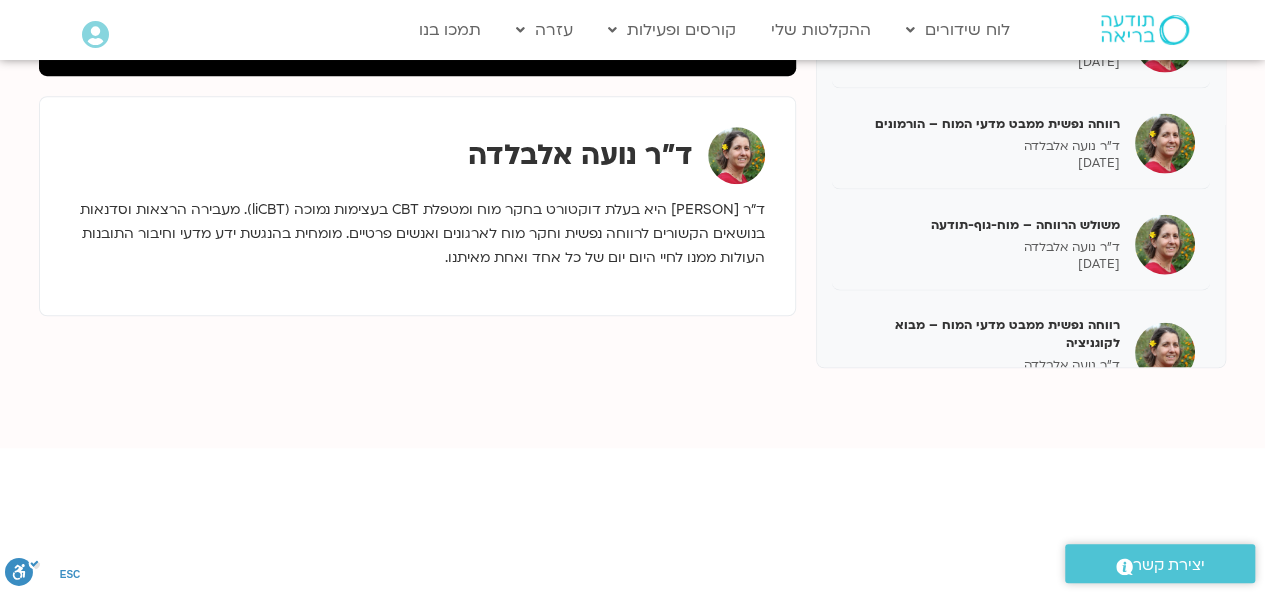 click on "רווחה נפשית ממבט מדעי המוח – מבוא לקוגניציה" at bounding box center (983, 333) 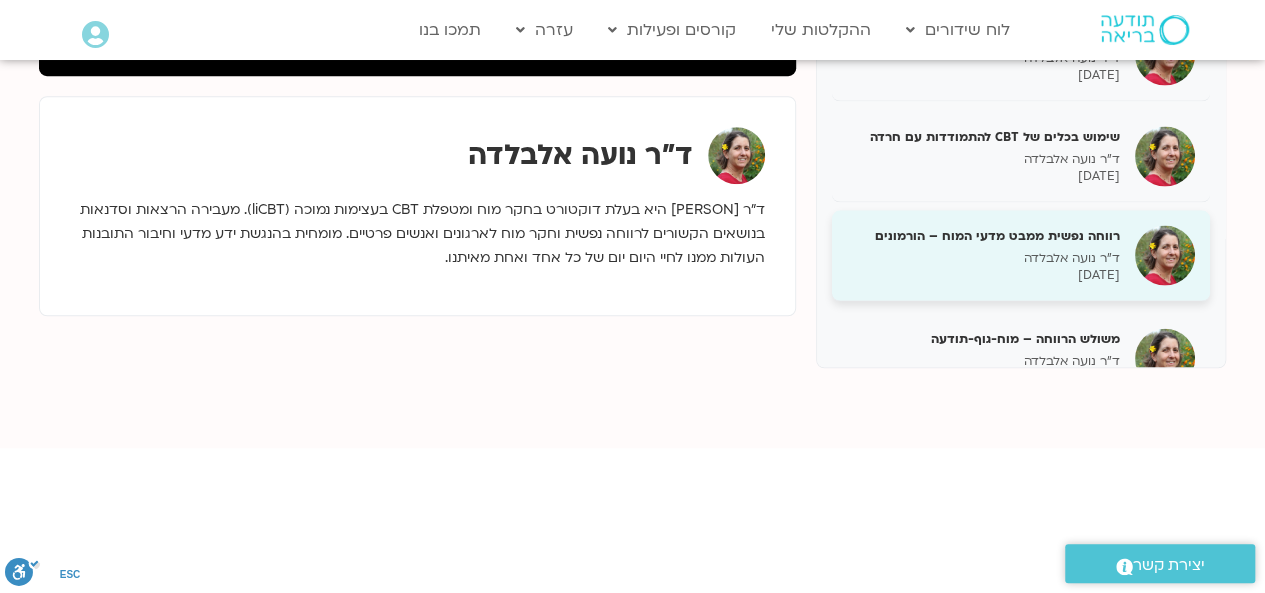 scroll, scrollTop: 1721, scrollLeft: 0, axis: vertical 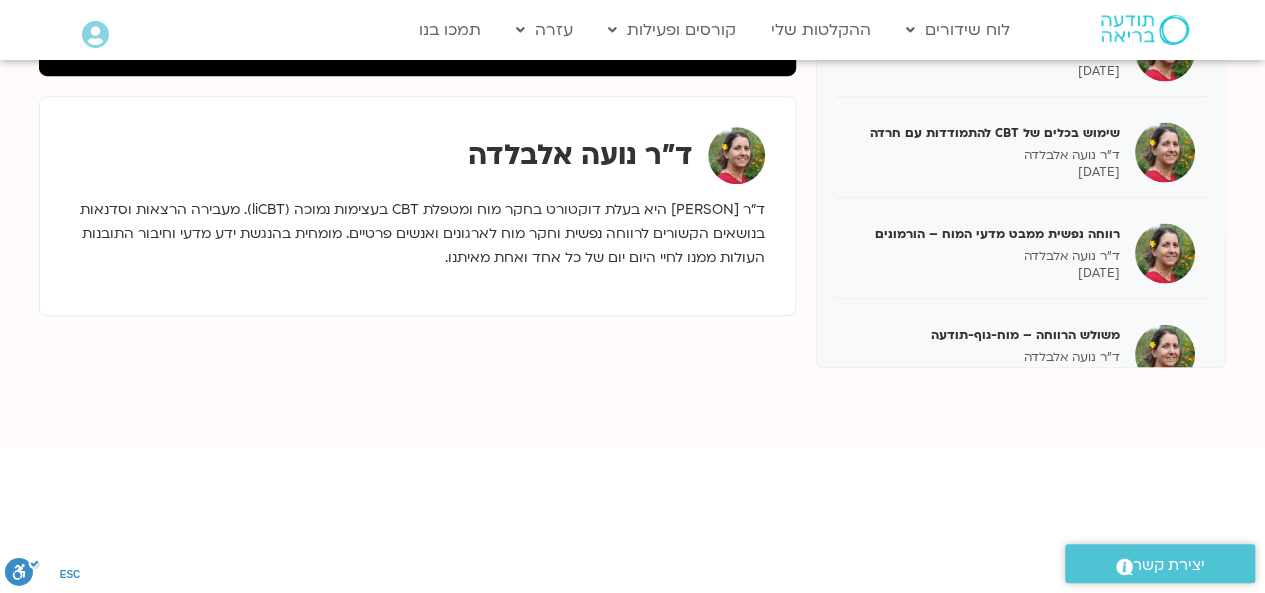 drag, startPoint x: 978, startPoint y: 177, endPoint x: 1262, endPoint y: 143, distance: 286.02798 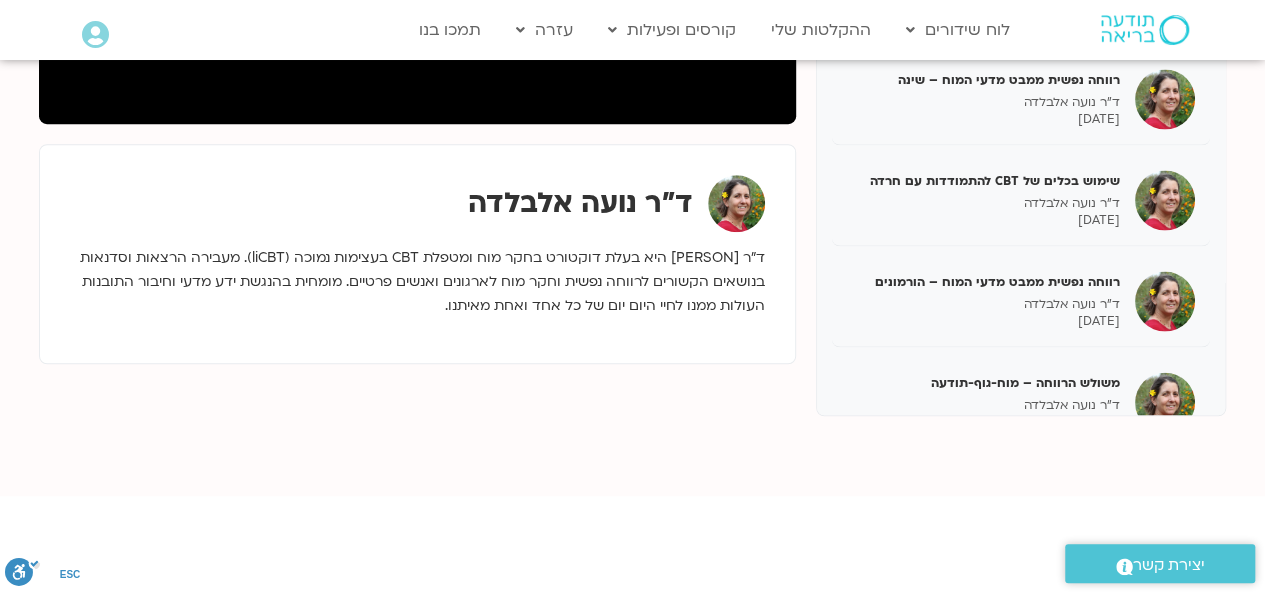 scroll, scrollTop: 586, scrollLeft: 0, axis: vertical 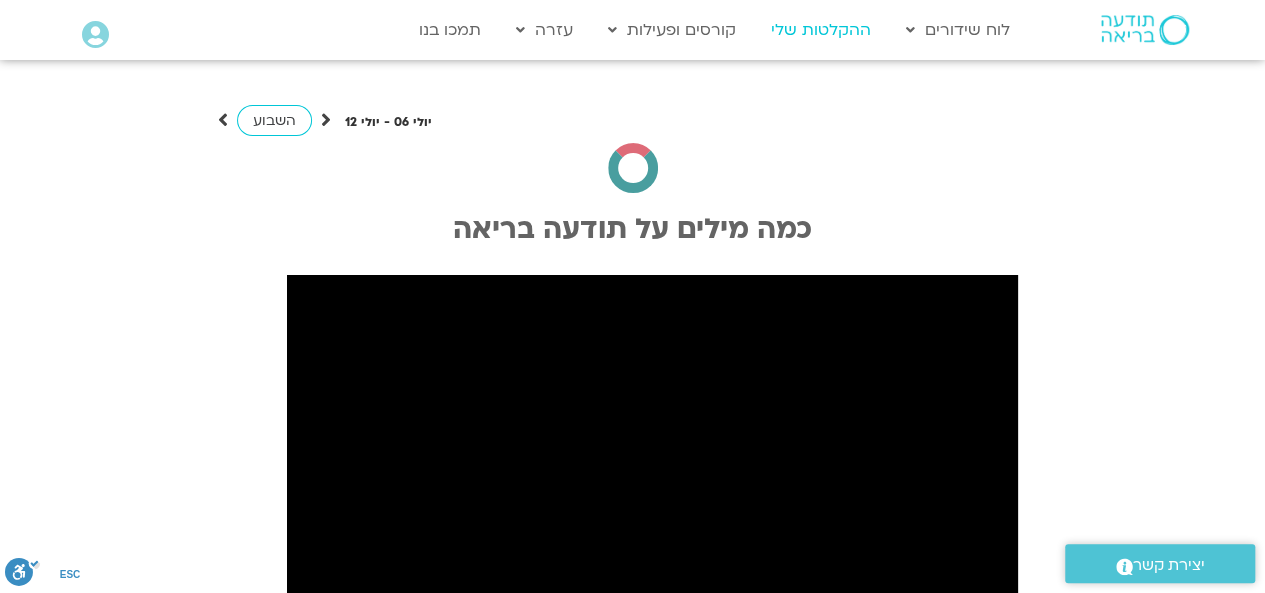 click on "ההקלטות שלי" at bounding box center [821, 30] 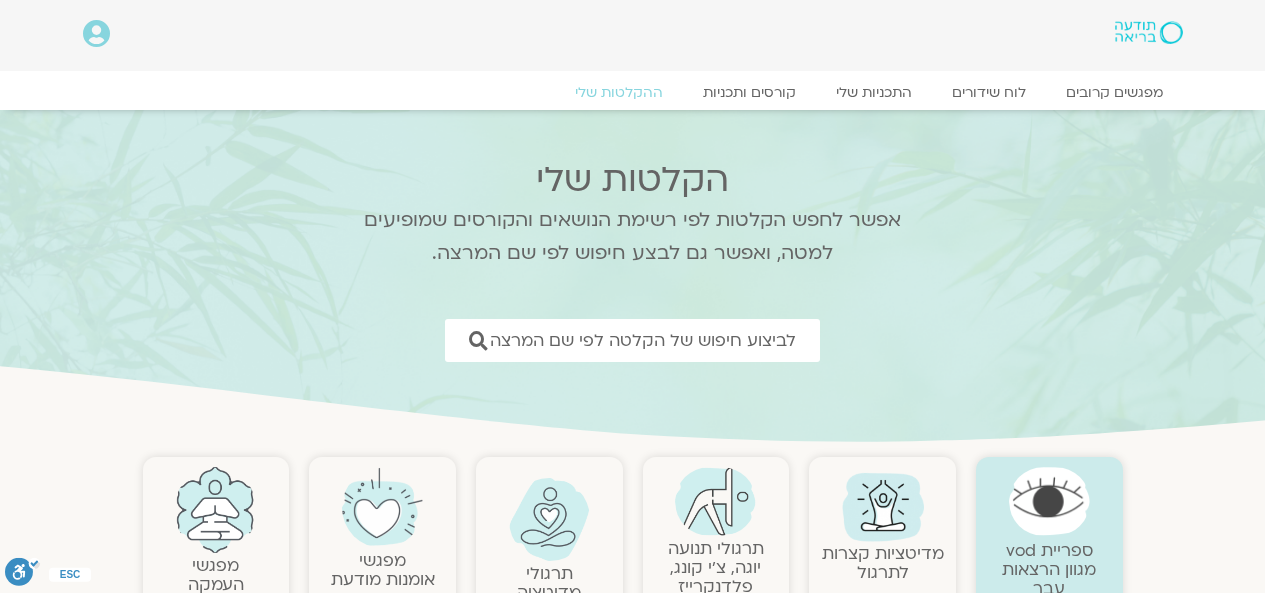 scroll, scrollTop: 0, scrollLeft: 0, axis: both 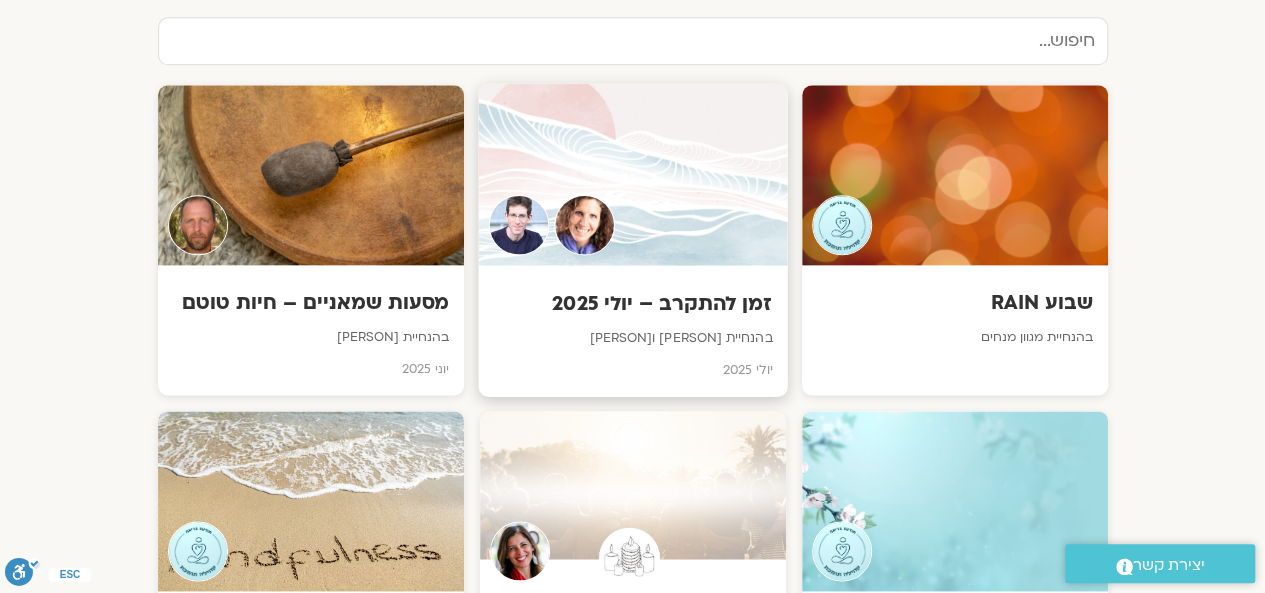 click on "זמן להתקרב – יולי 2025" at bounding box center (632, 304) 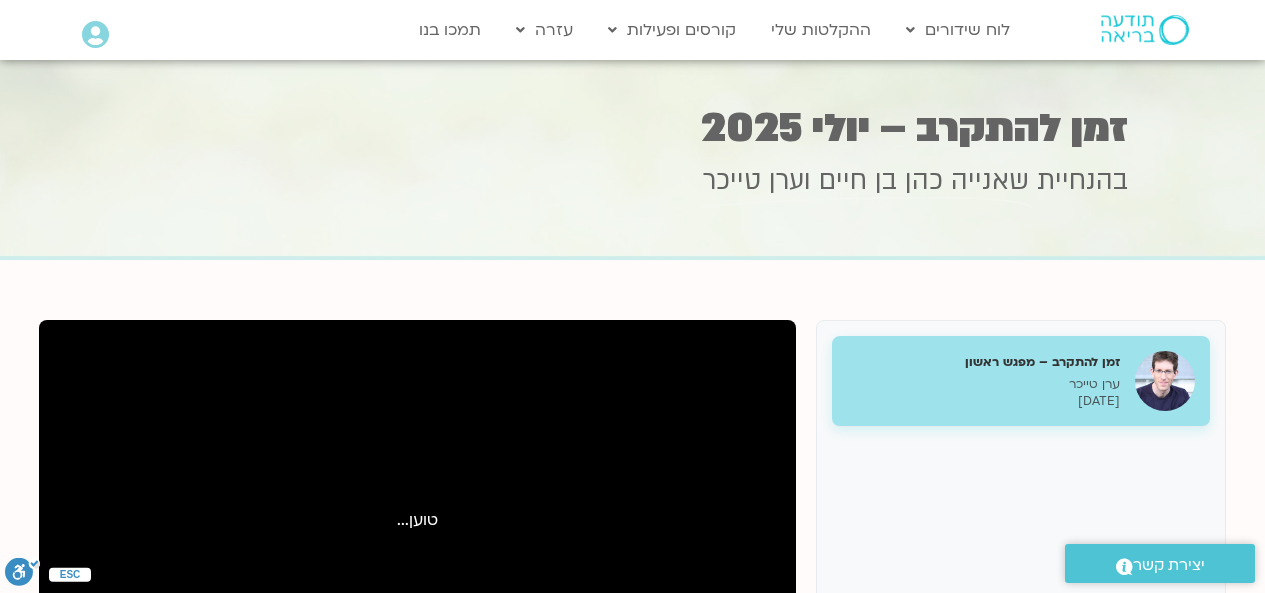 scroll, scrollTop: 0, scrollLeft: 0, axis: both 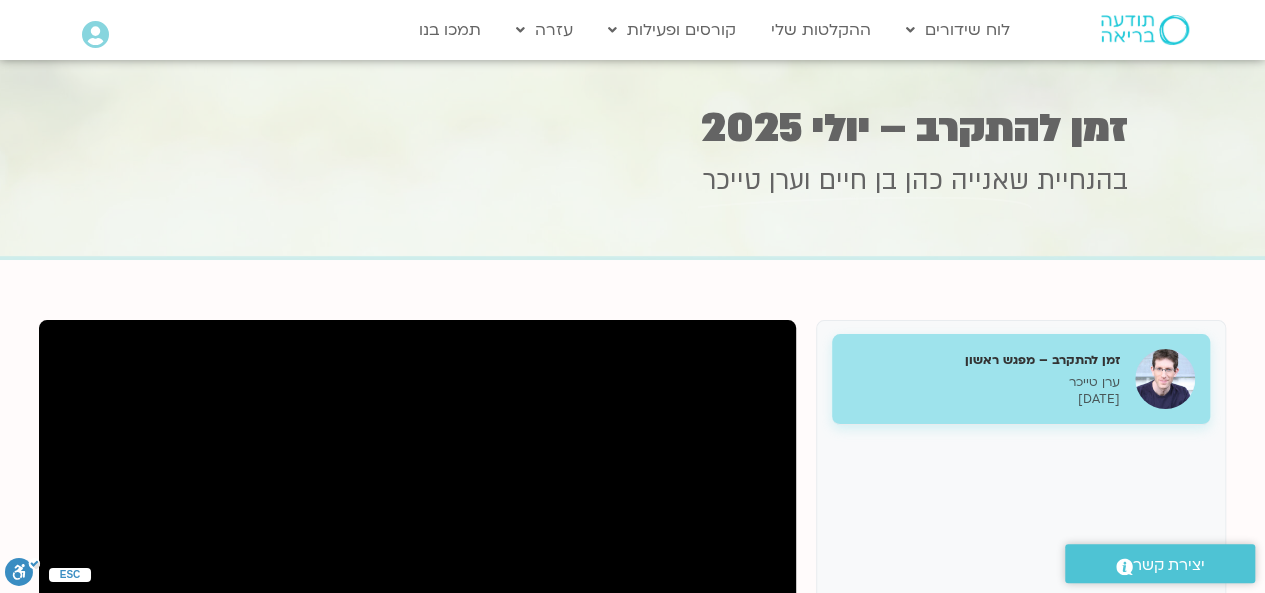 click on "זמן להתקרב – מפגש ראשון" at bounding box center [983, 360] 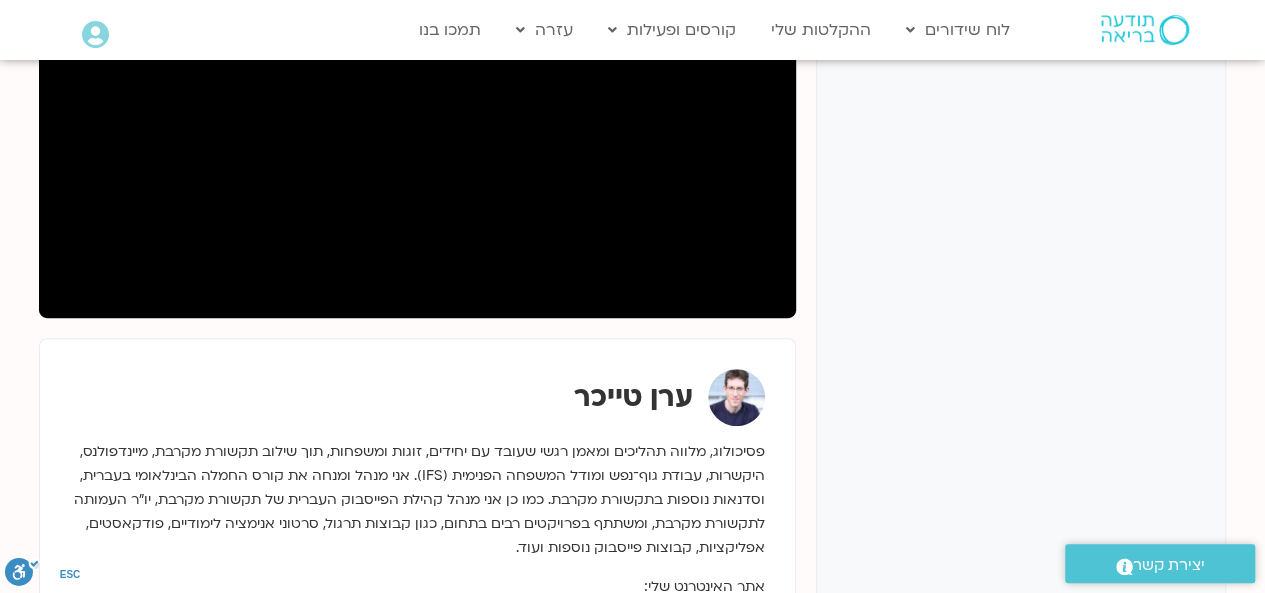scroll, scrollTop: 411, scrollLeft: 0, axis: vertical 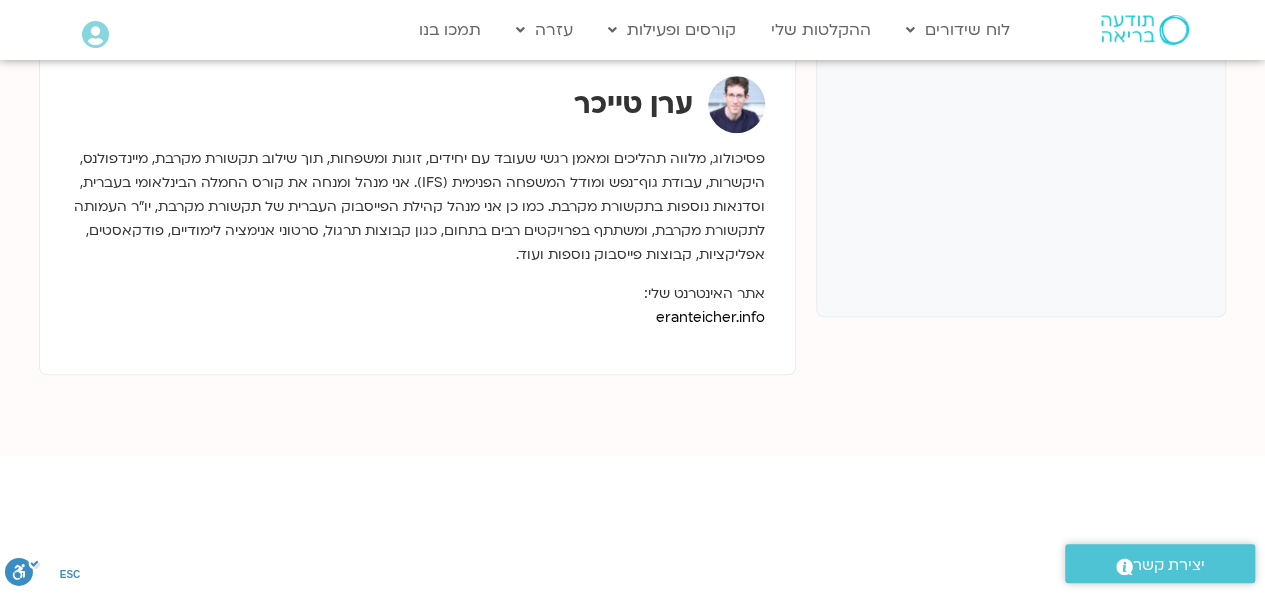 click on "זמן להתקרב – מפגש ראשון
ערן טייכר
08/07/2025
ערן טייכר
אתר האינטרנט שלי:
eranteicher.info" at bounding box center (632, -4) 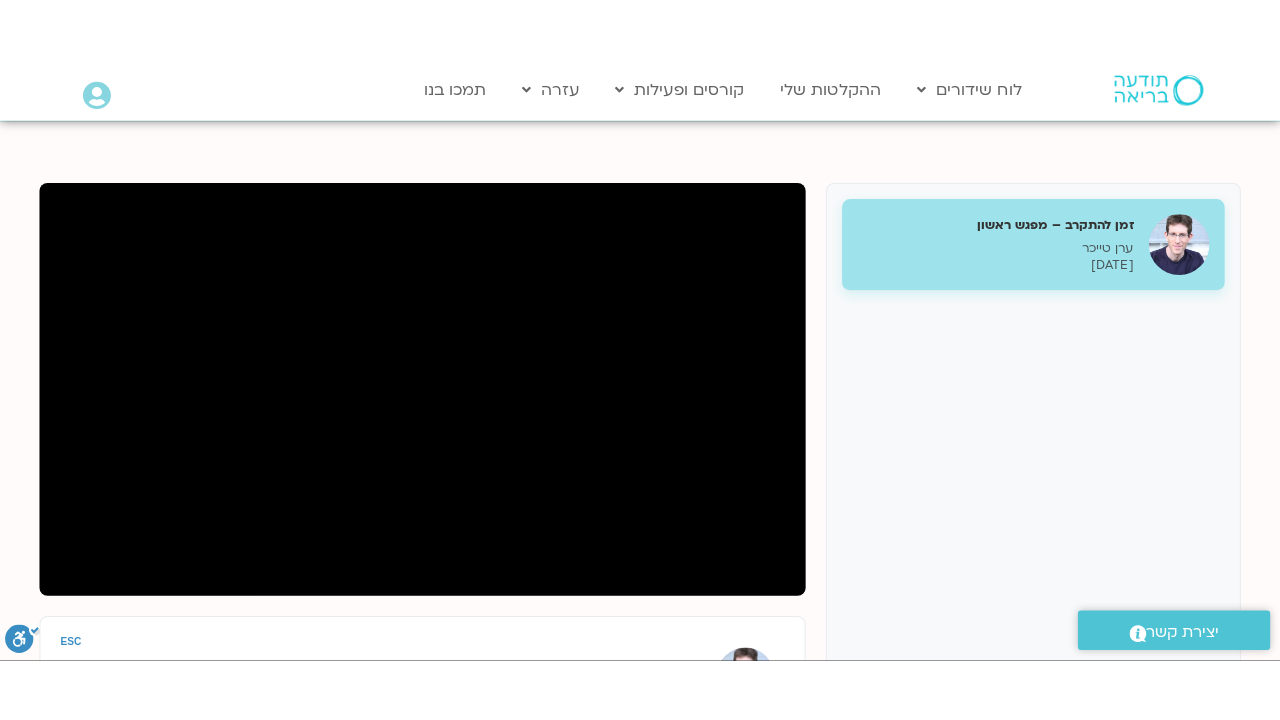 scroll, scrollTop: 208, scrollLeft: 0, axis: vertical 